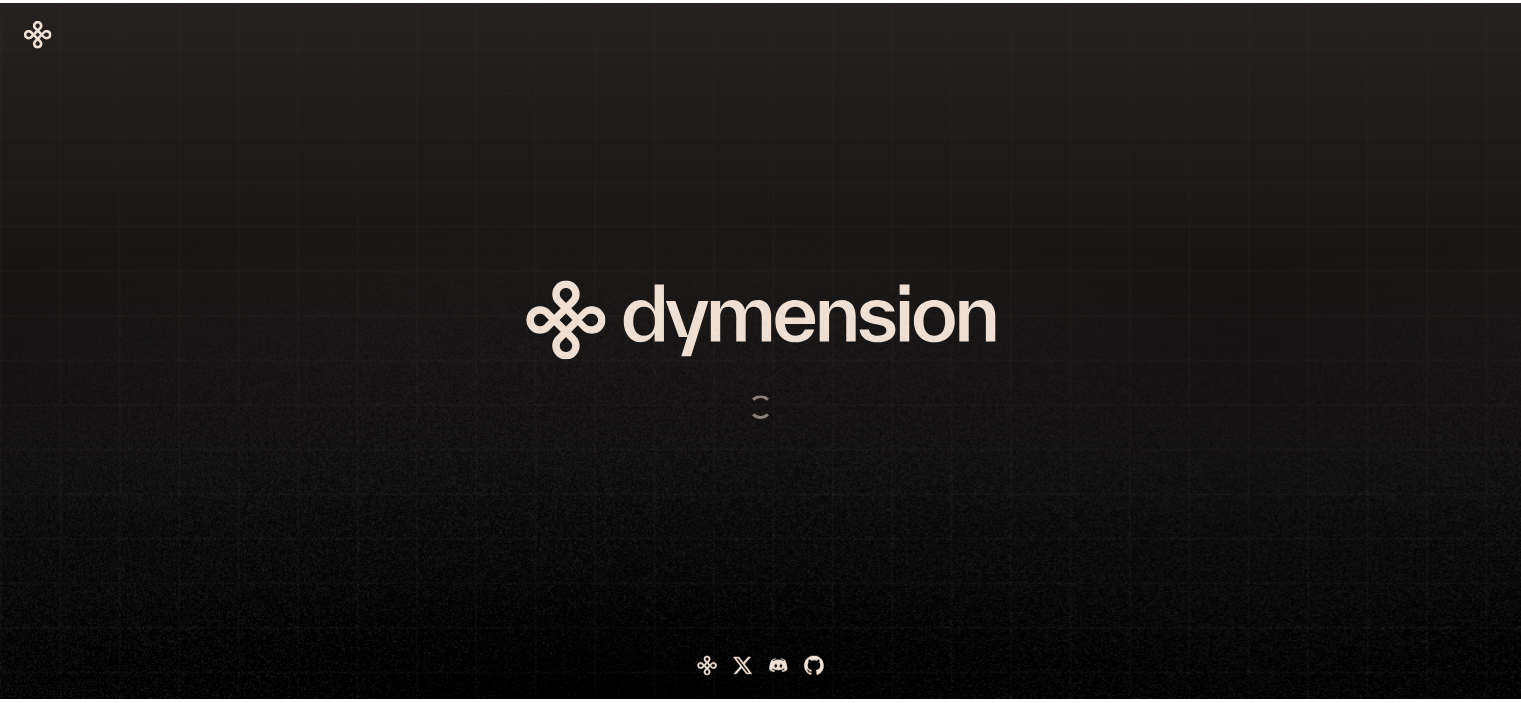 scroll, scrollTop: 0, scrollLeft: 0, axis: both 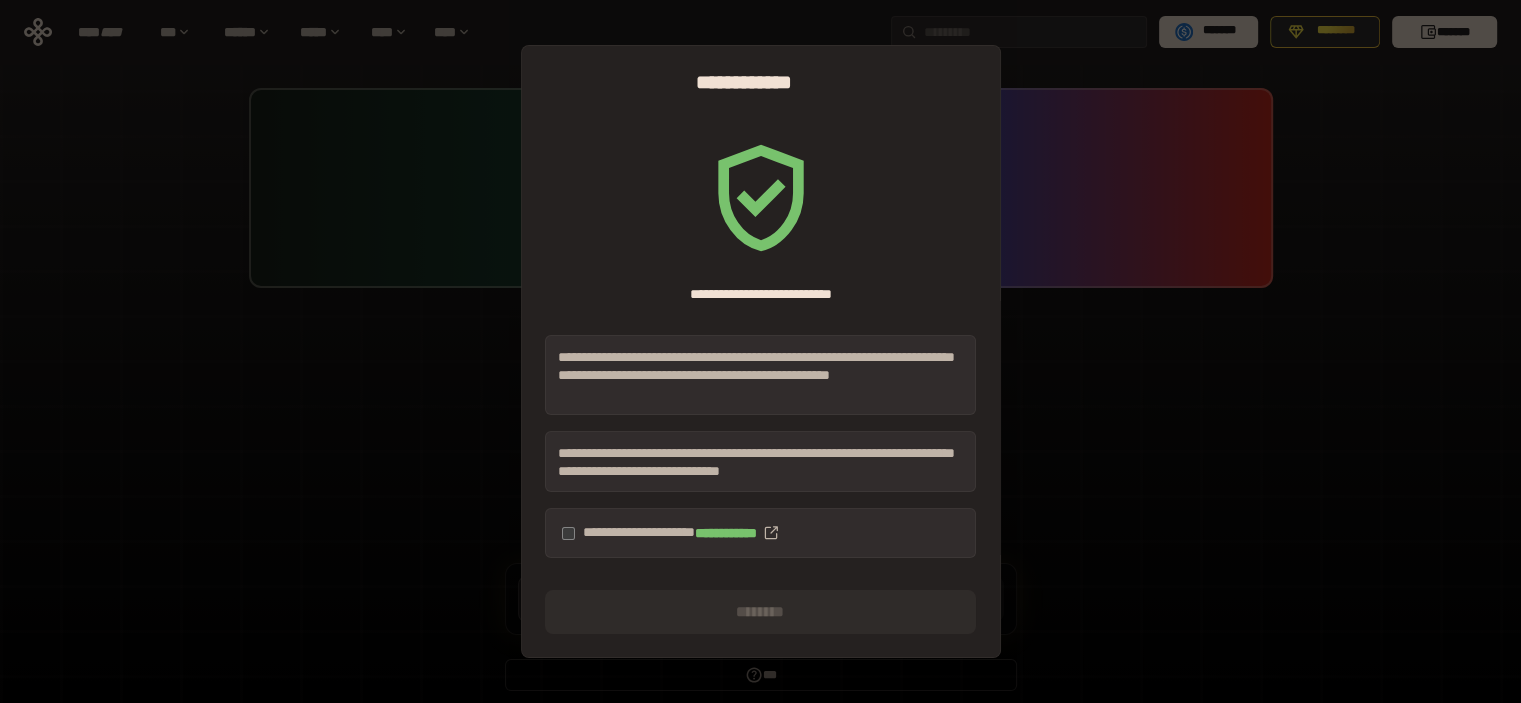 click on "**********" at bounding box center (760, 533) 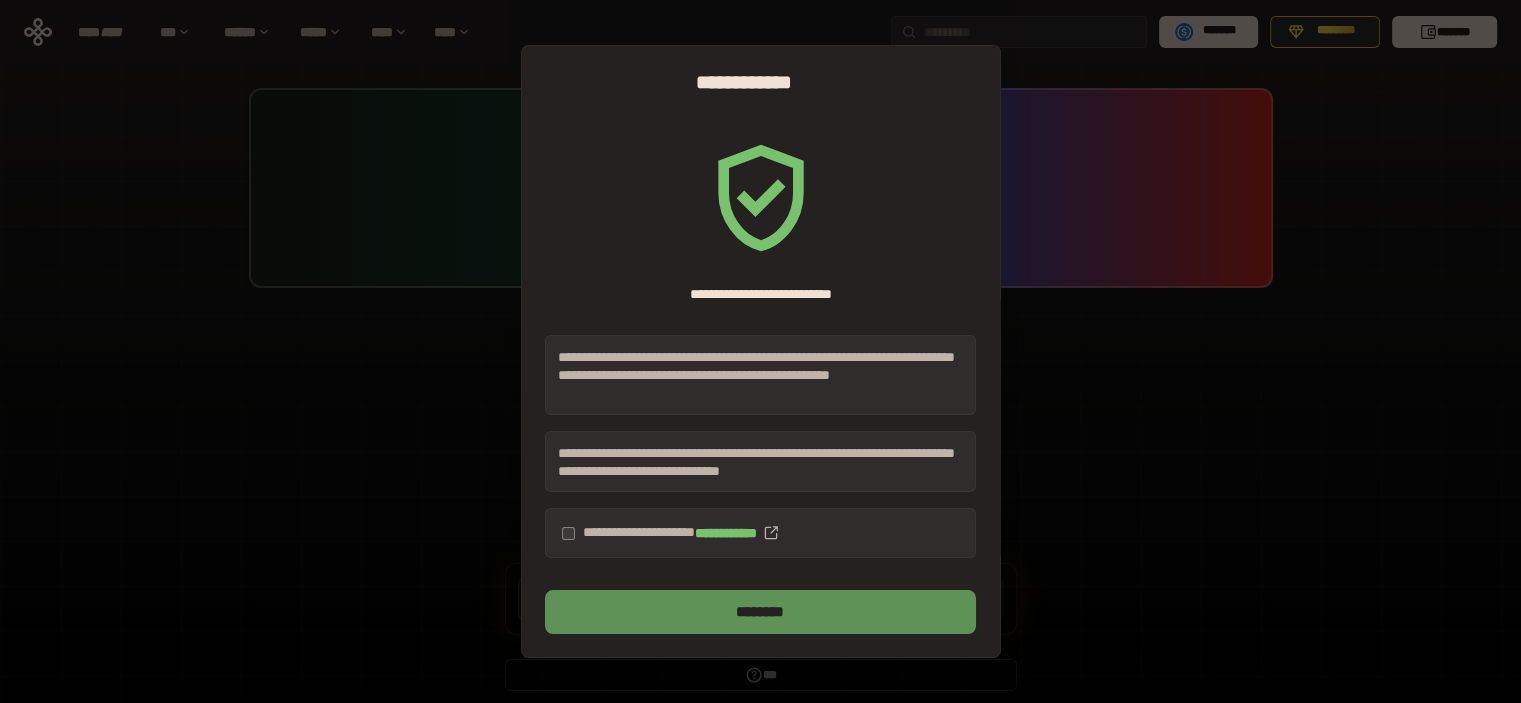 click on "********" at bounding box center (760, 612) 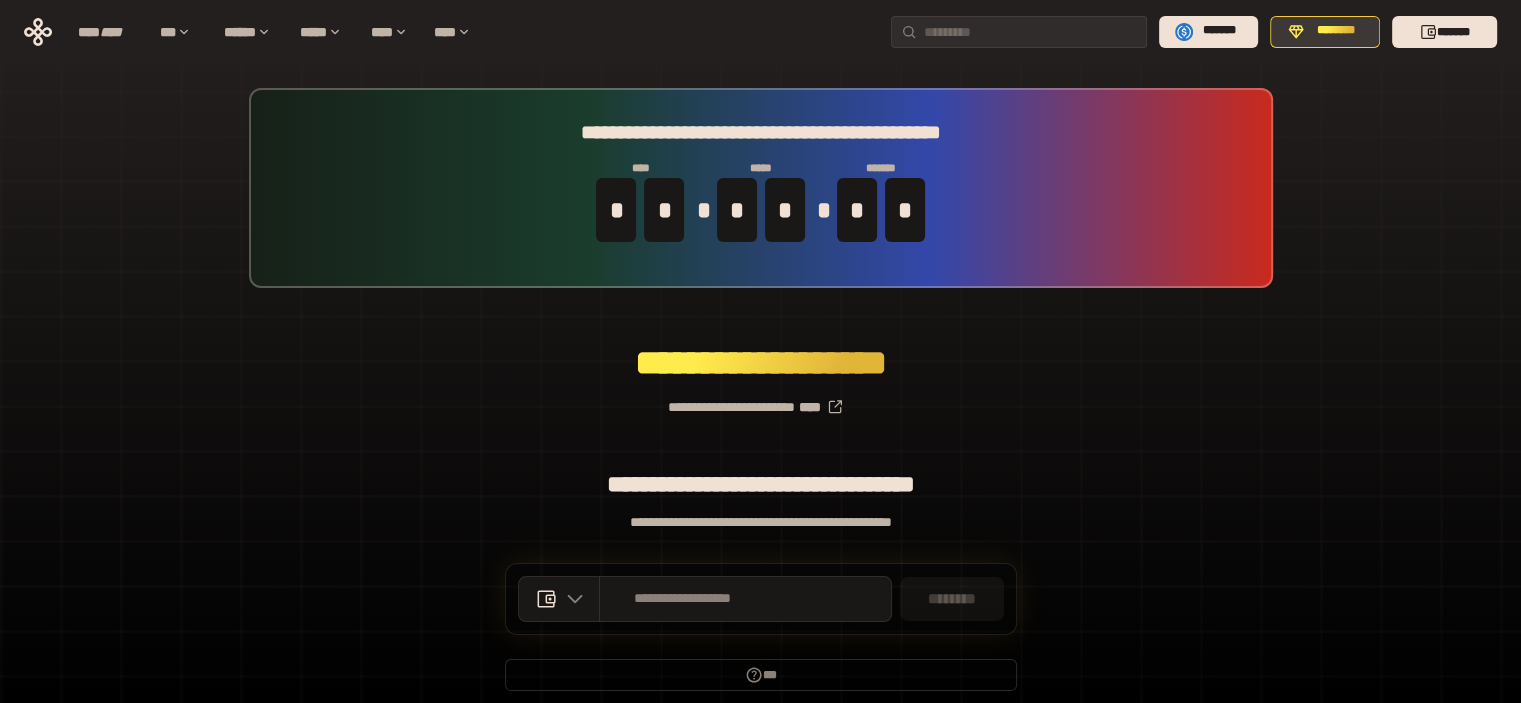 click on "********" at bounding box center [1336, 31] 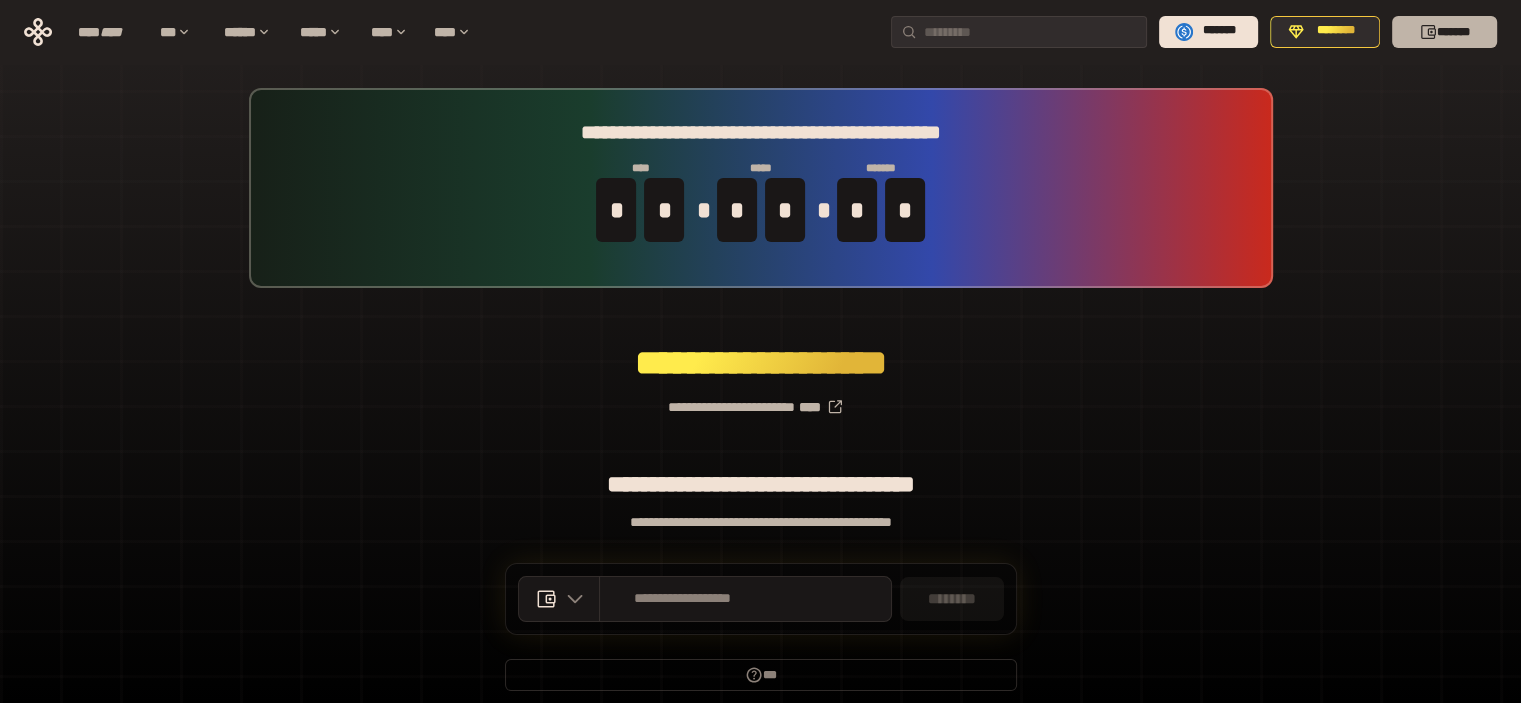 click on "*******" at bounding box center (1444, 32) 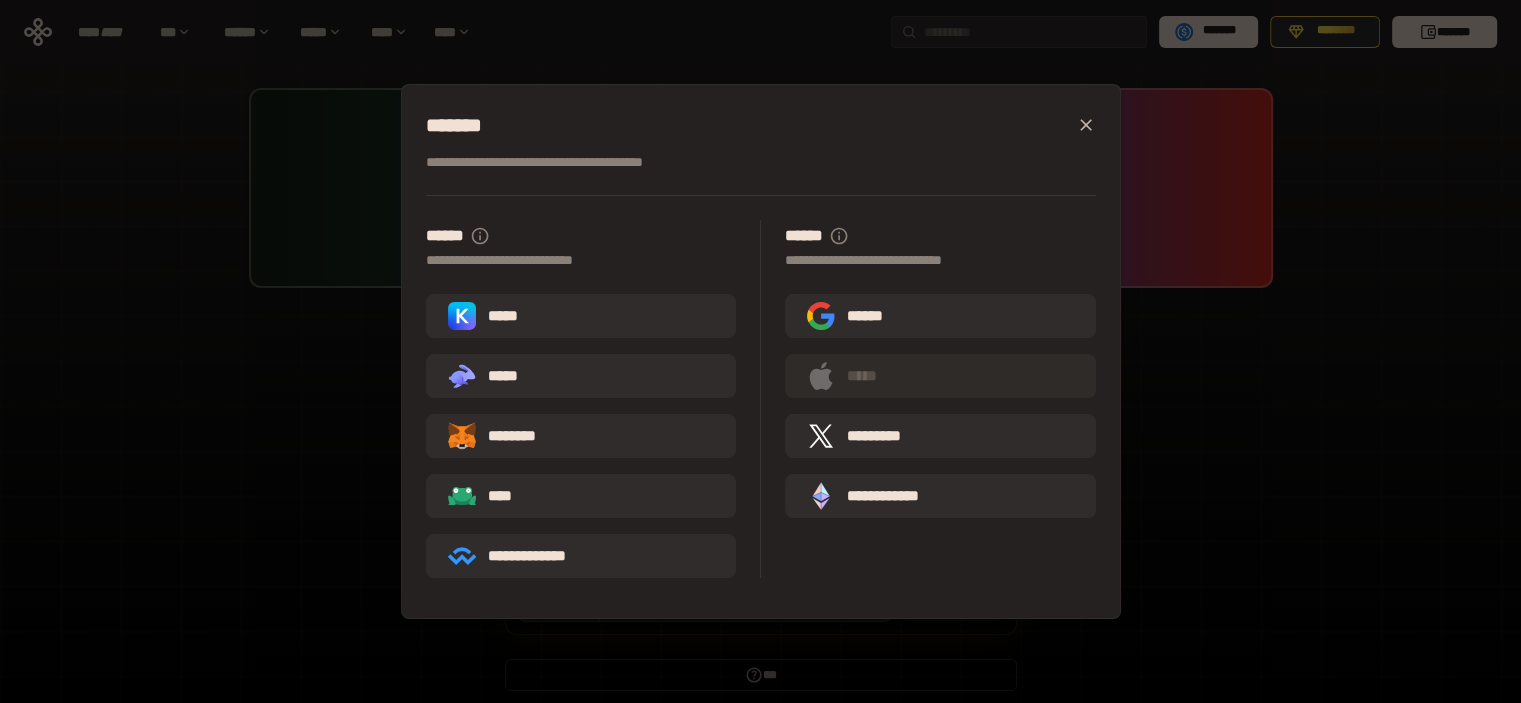 click 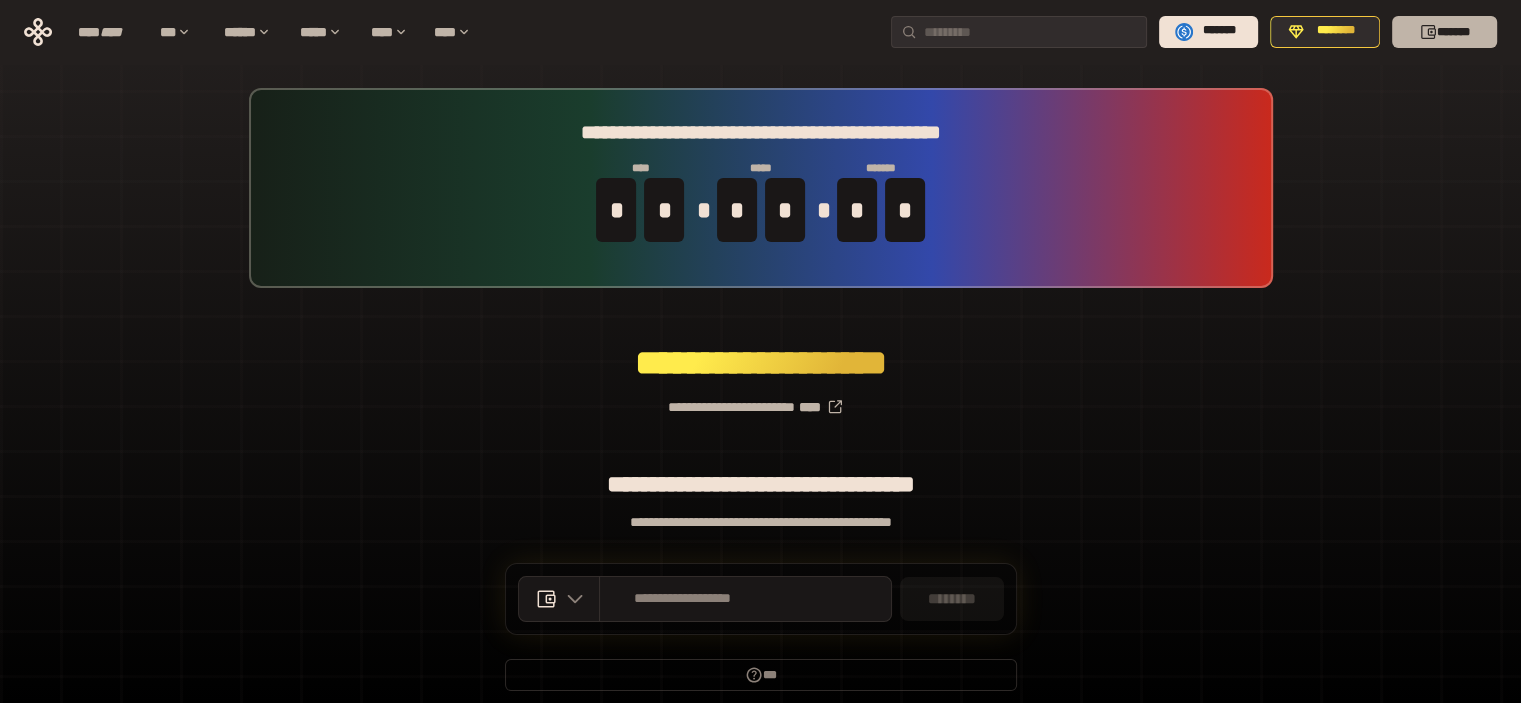 click 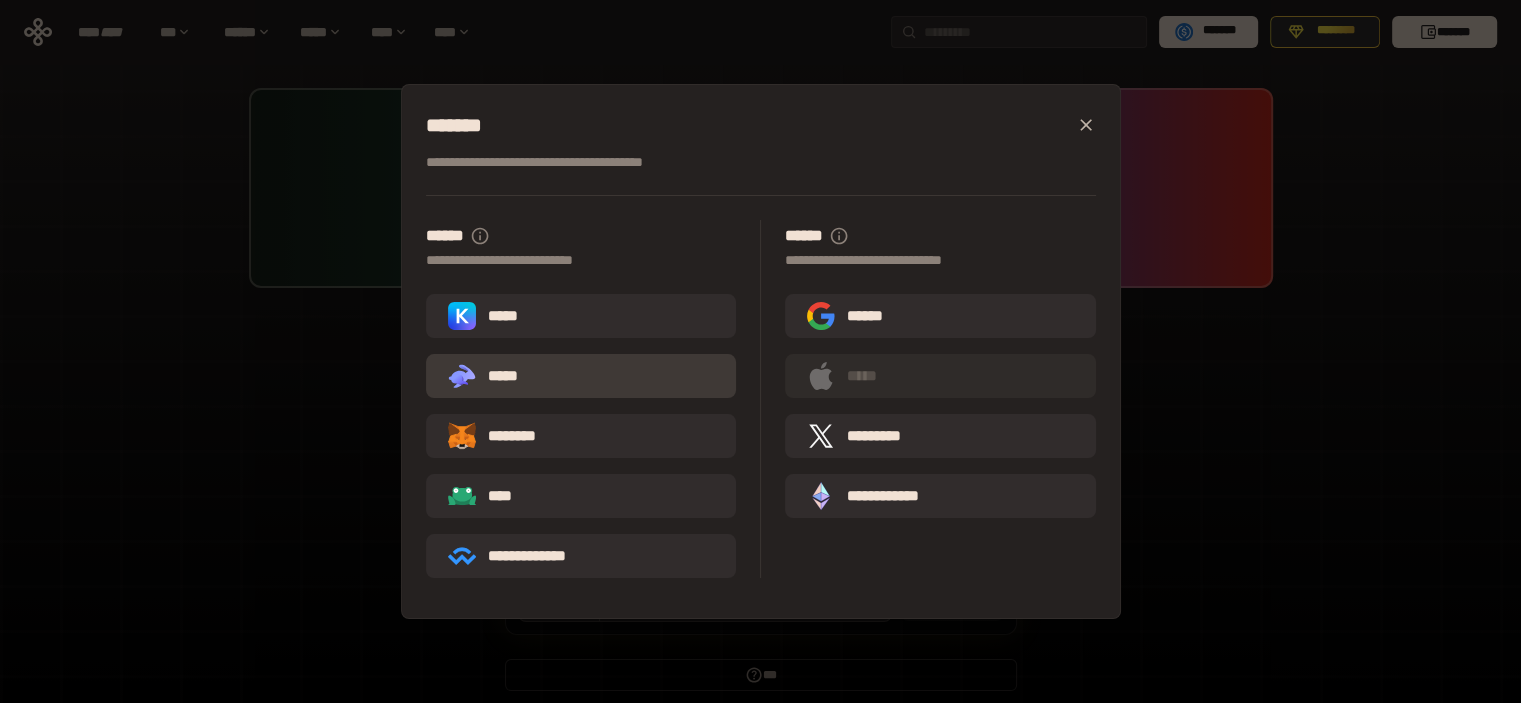 click on ".st0{fill:url(#SVGID_1_);}
.st1{fill-rule:evenodd;clip-rule:evenodd;fill:url(#SVGID_00000161597173617360504640000012432366591255278478_);}
.st2{fill-rule:evenodd;clip-rule:evenodd;fill:url(#SVGID_00000021803777515098205300000017382971856690286485_);}
.st3{fill:url(#SVGID_00000031192219548086493050000012287181694732331425_);}
*****" at bounding box center [581, 376] 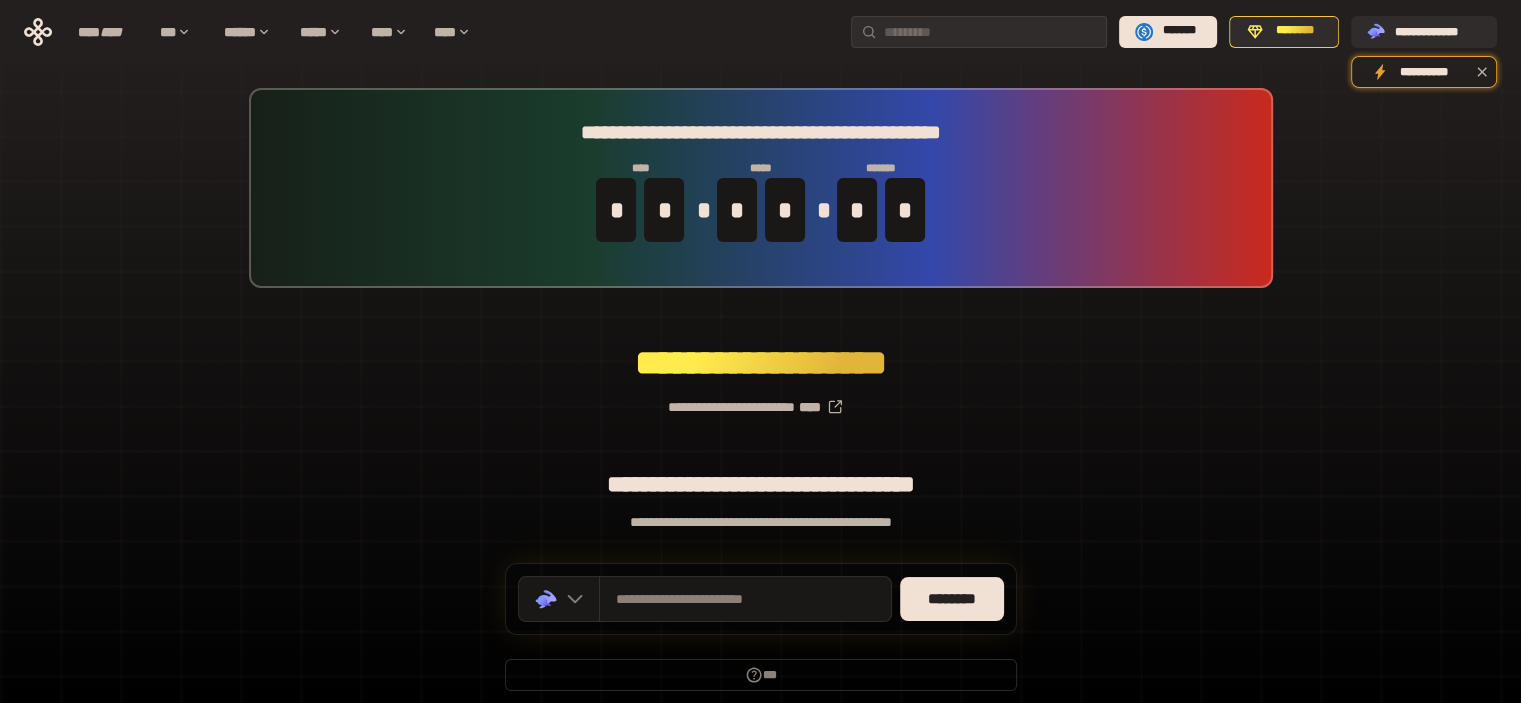 scroll, scrollTop: 79, scrollLeft: 0, axis: vertical 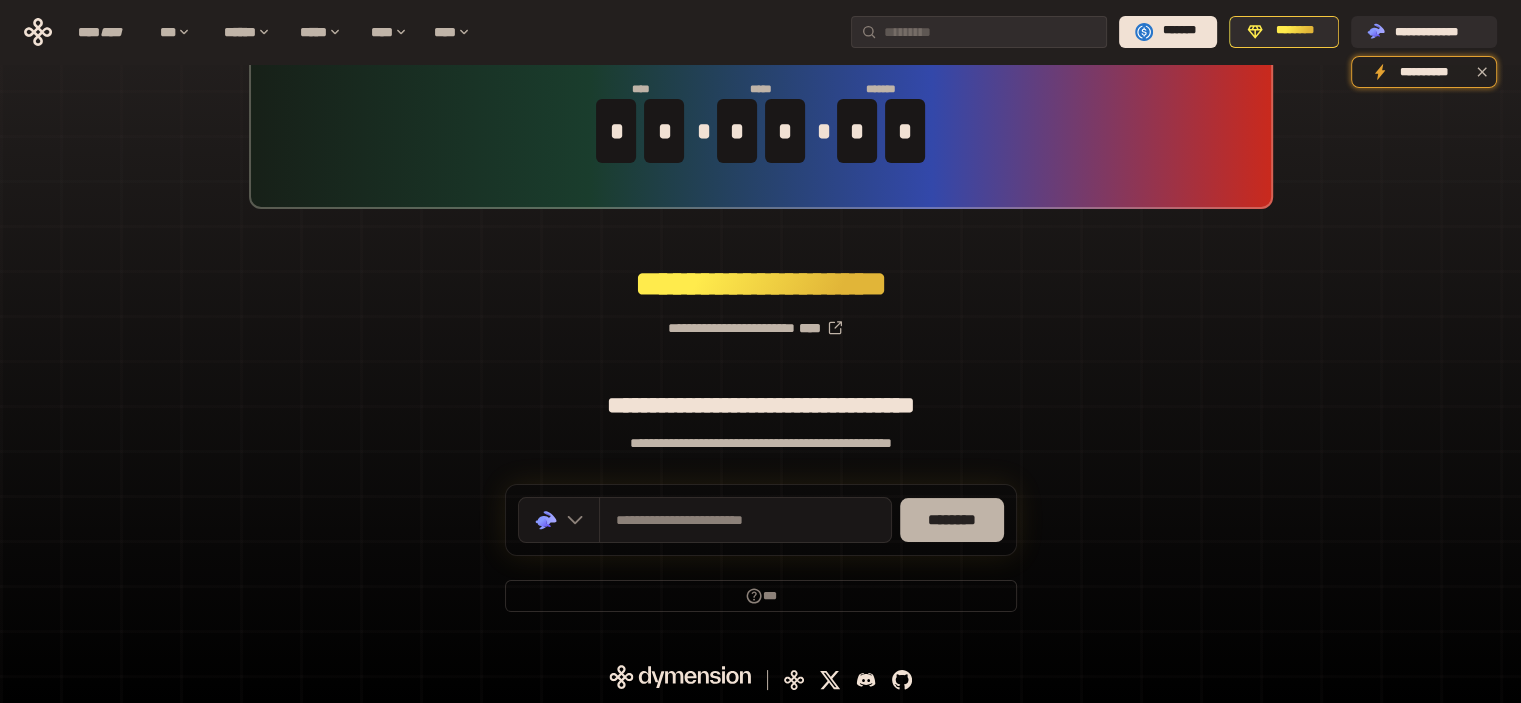 click on "********" at bounding box center (952, 520) 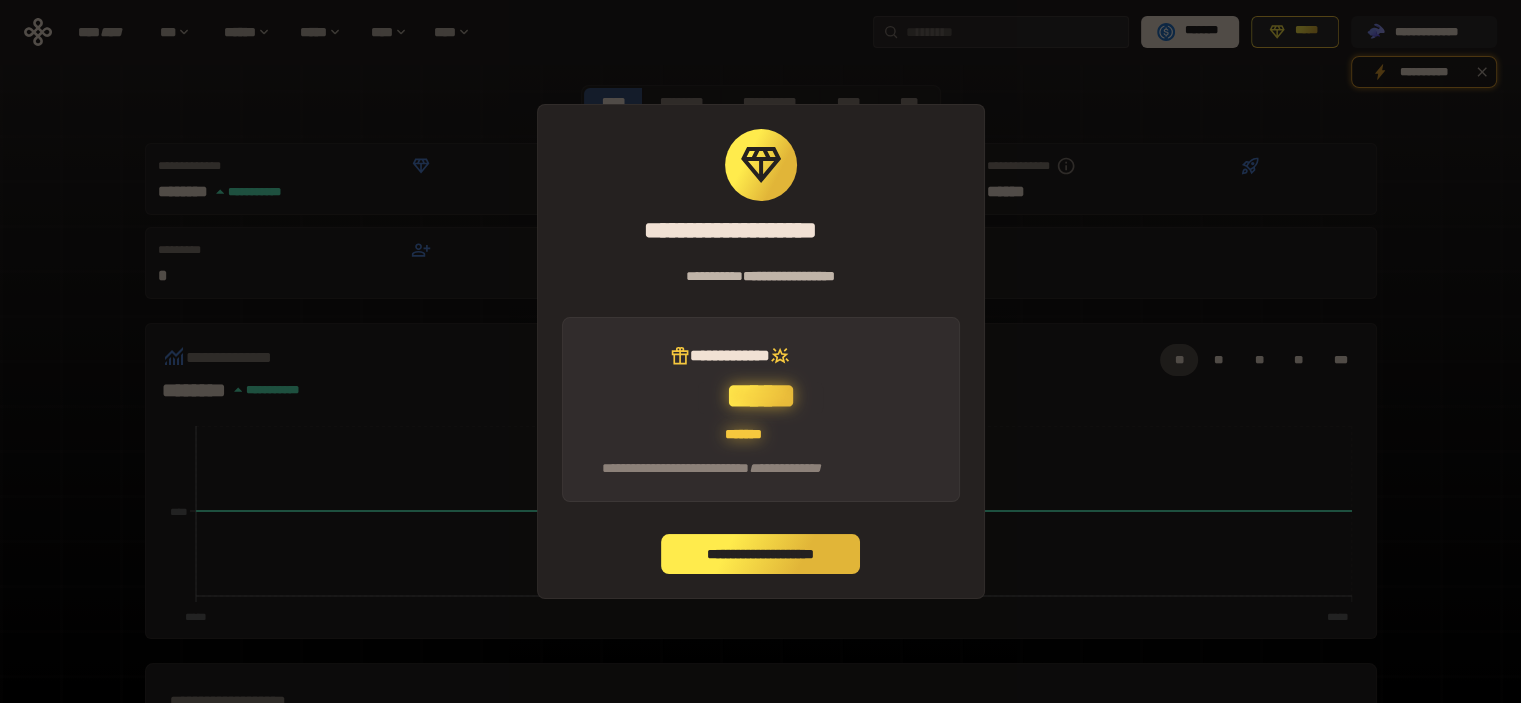 scroll, scrollTop: 379, scrollLeft: 0, axis: vertical 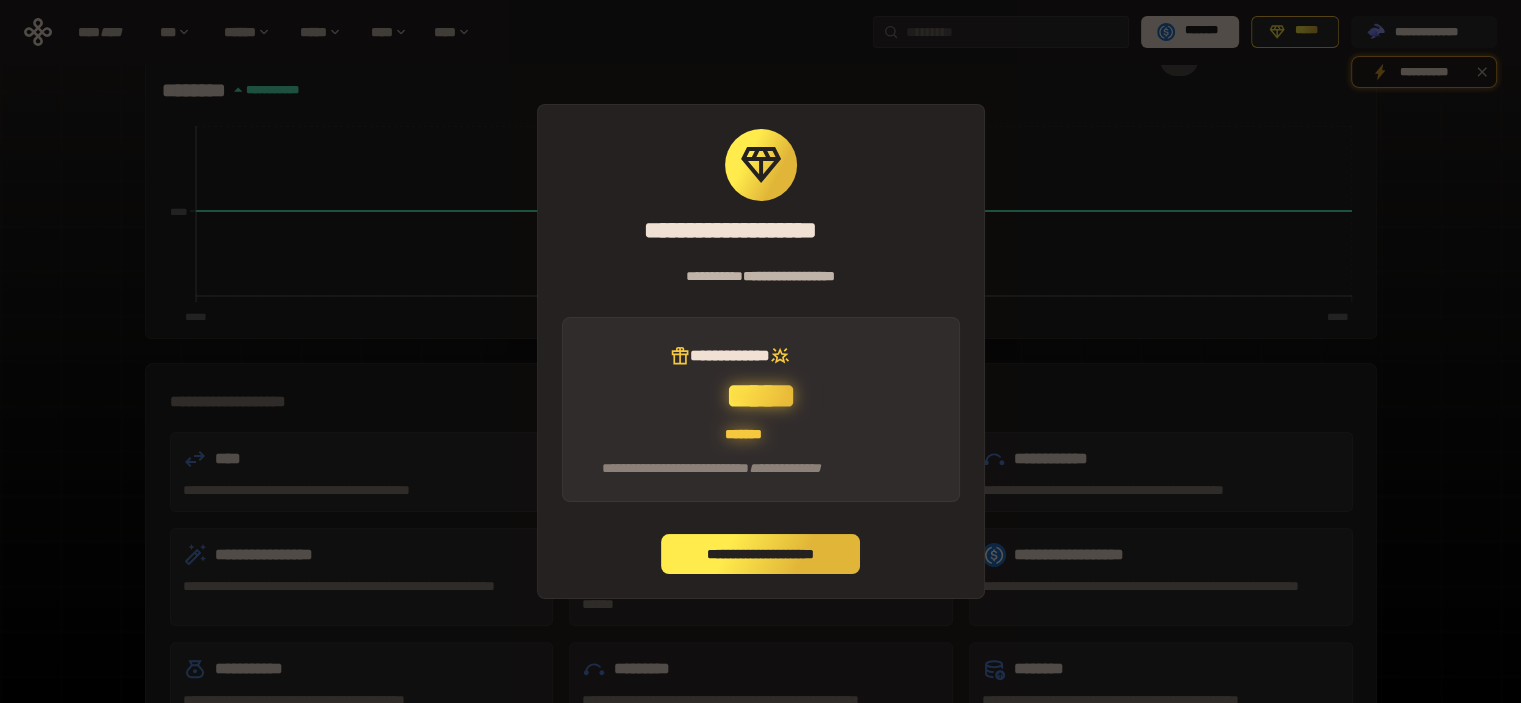 click on "**********" at bounding box center (761, 554) 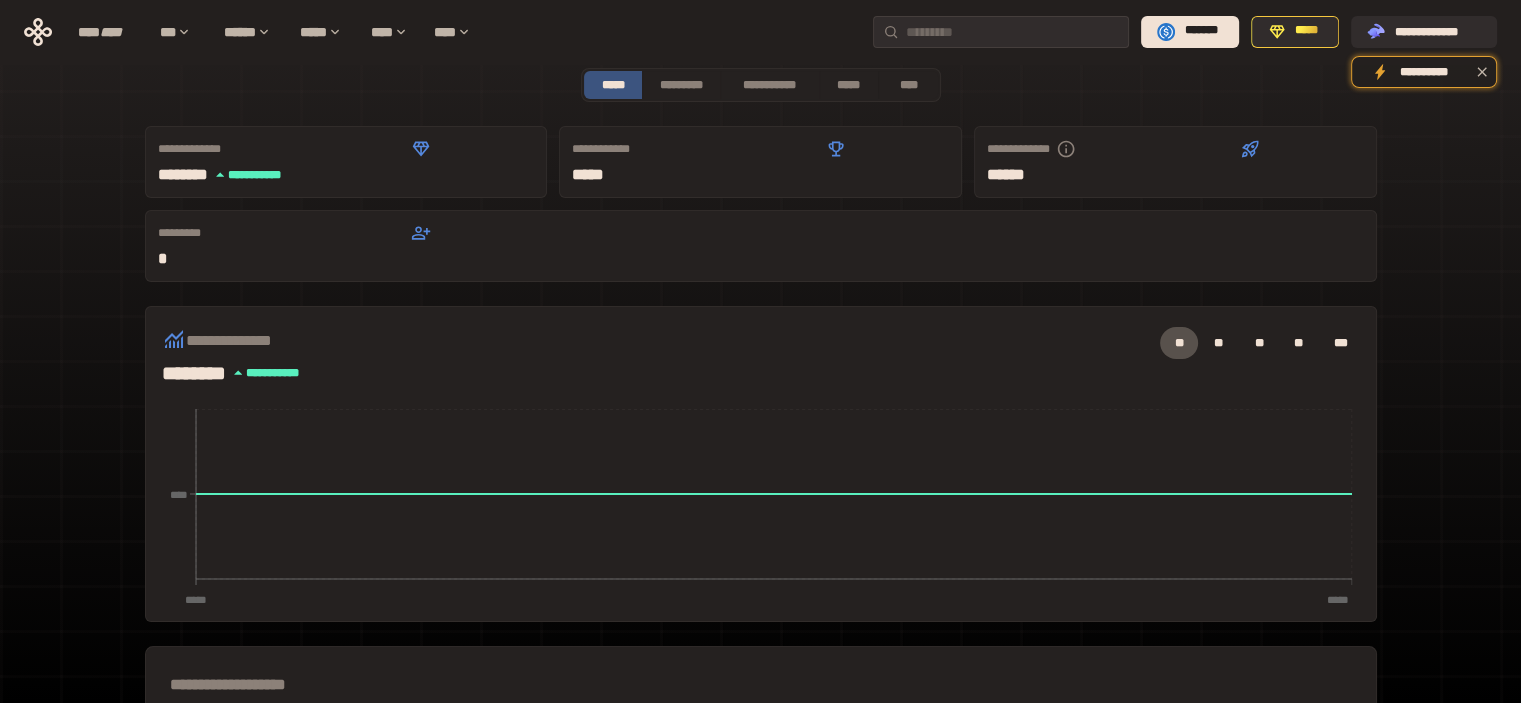 scroll, scrollTop: 0, scrollLeft: 0, axis: both 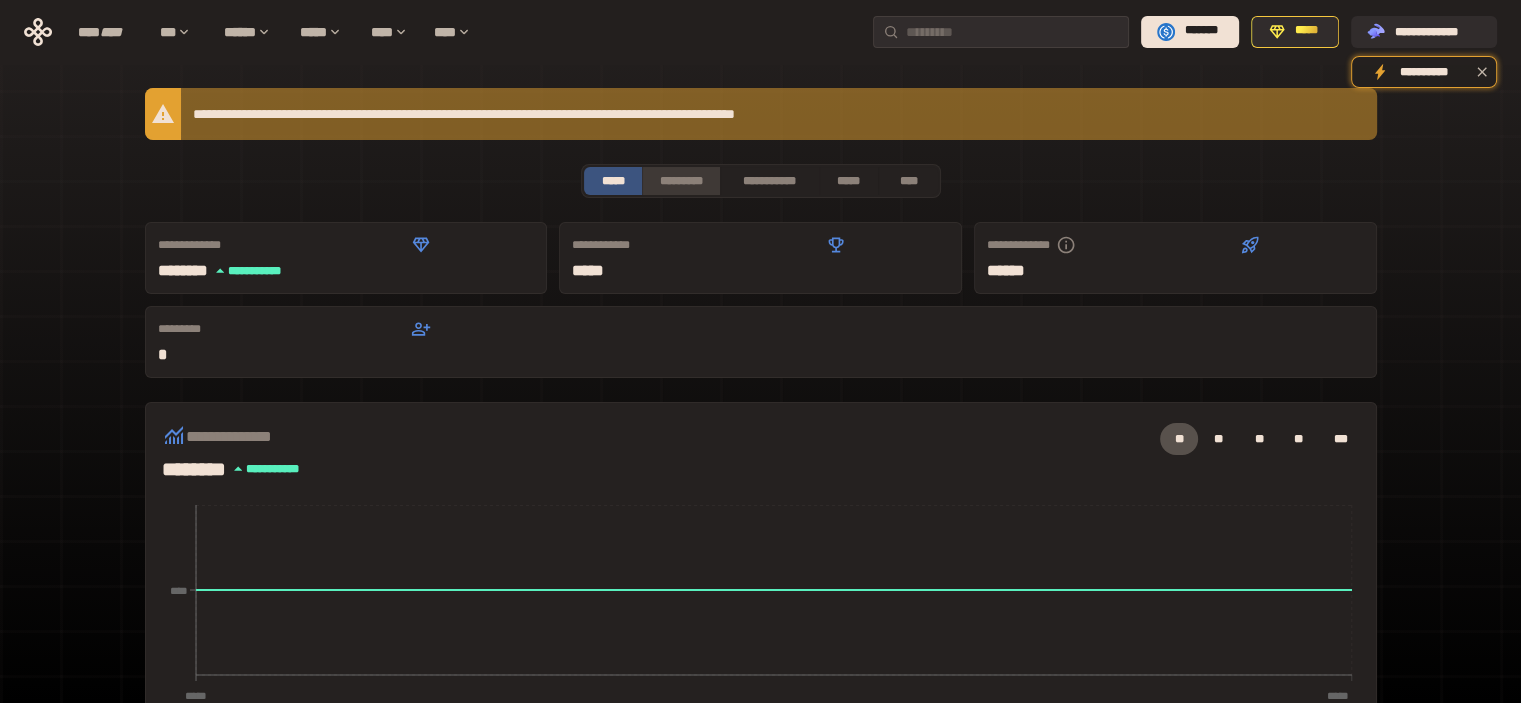 click on "*********" at bounding box center [680, 181] 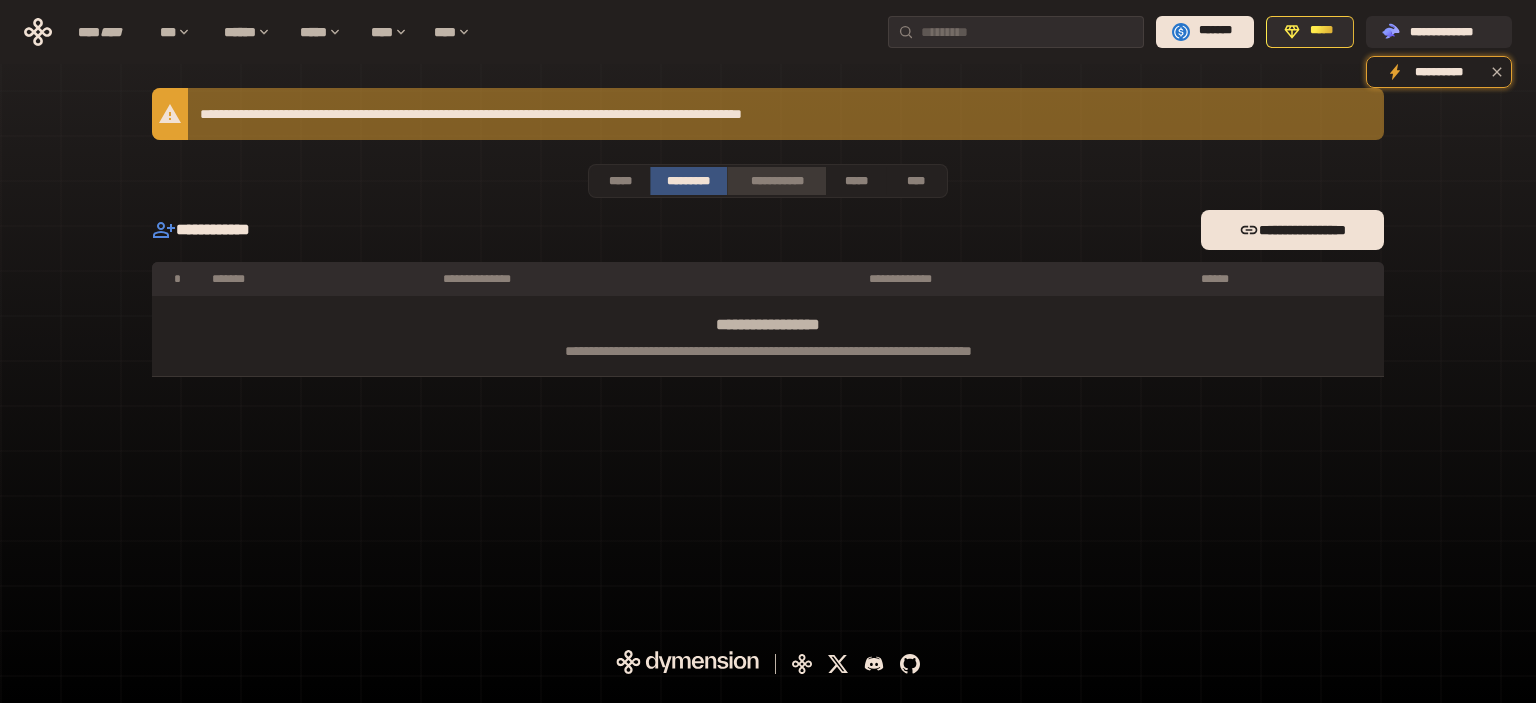 click on "**********" at bounding box center (776, 181) 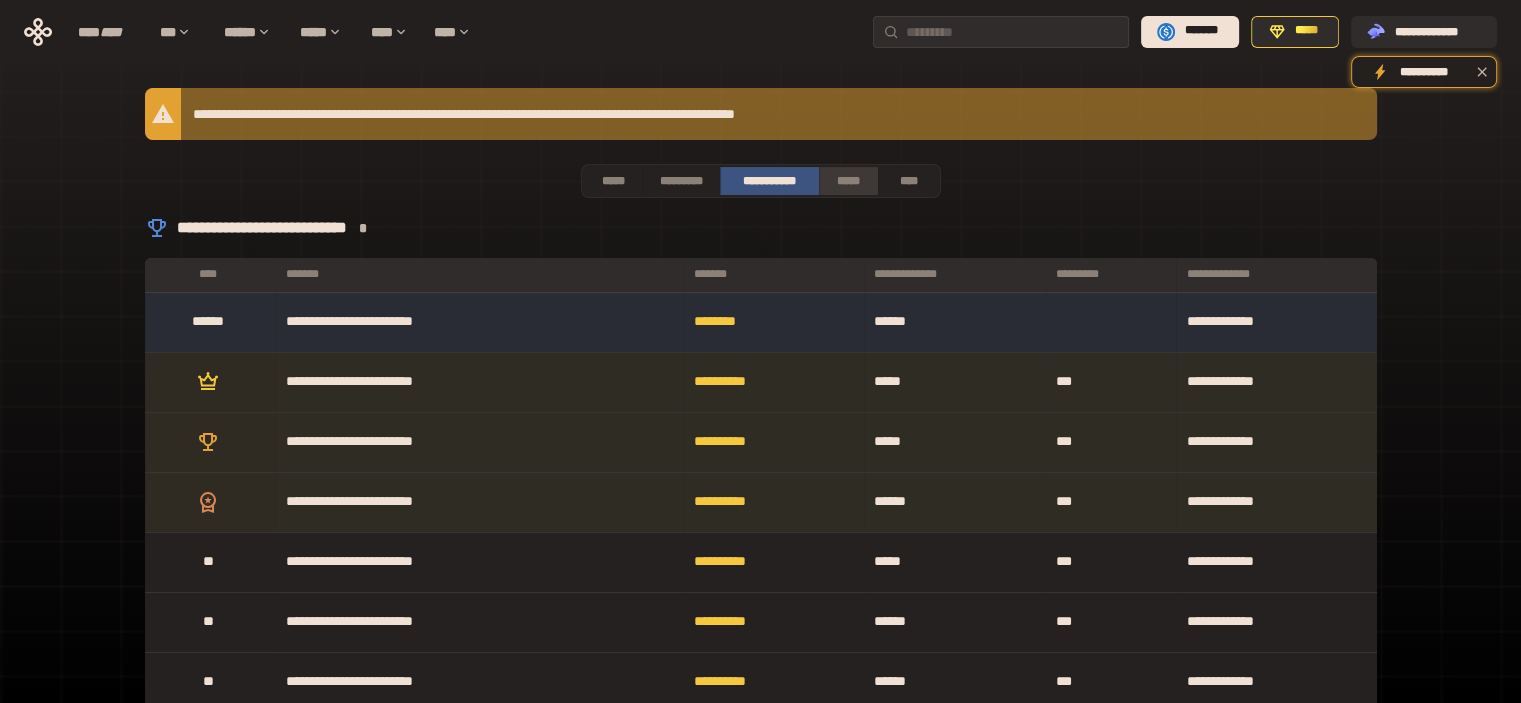 click on "*****" at bounding box center (849, 181) 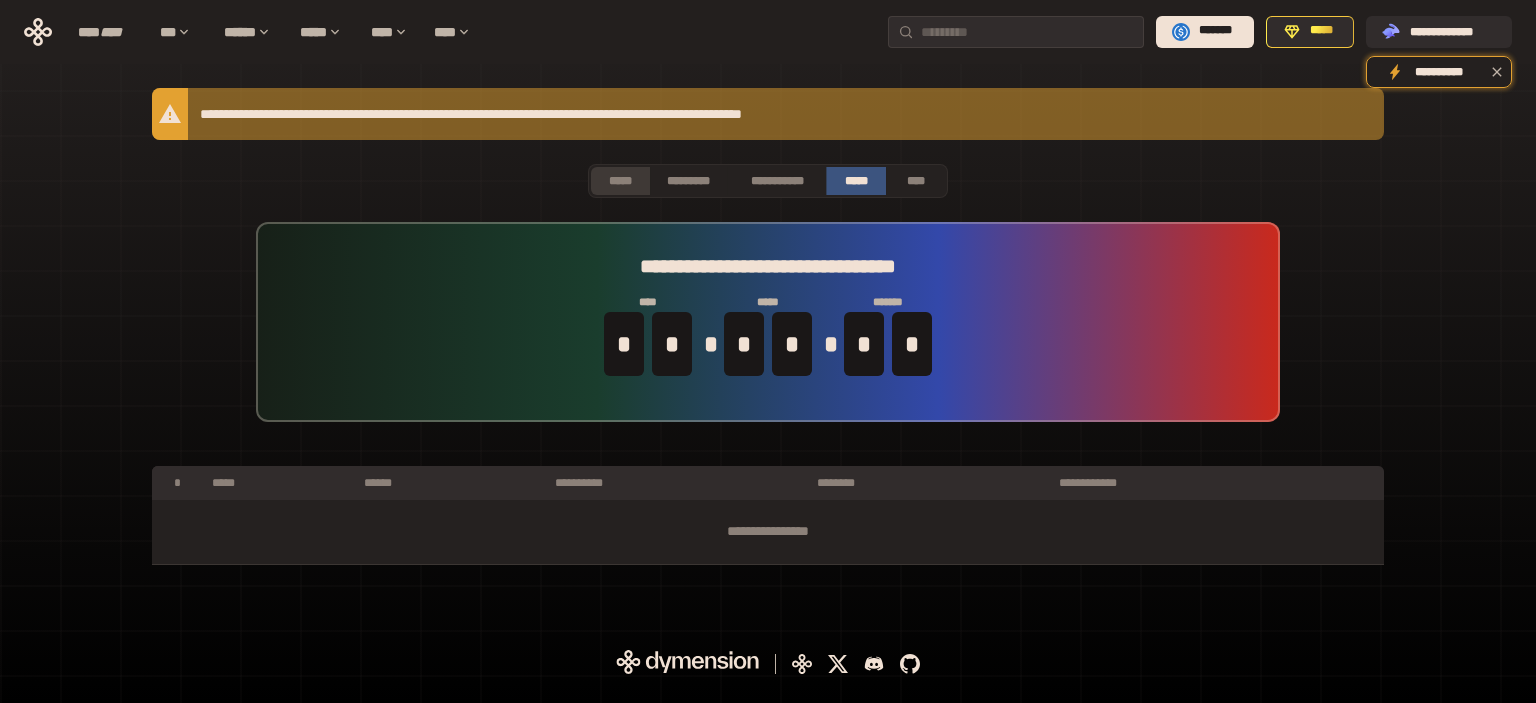 click on "*****" at bounding box center [620, 181] 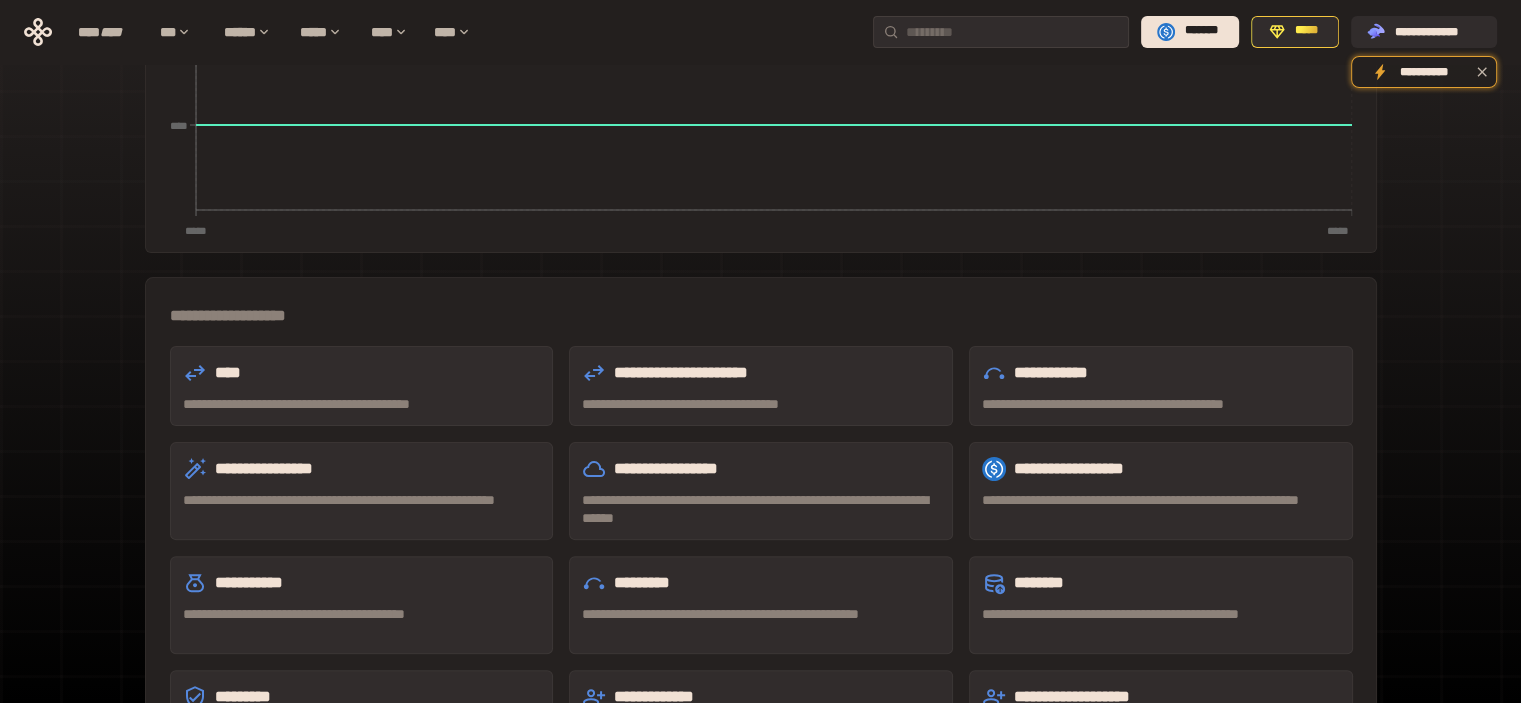 scroll, scrollTop: 500, scrollLeft: 0, axis: vertical 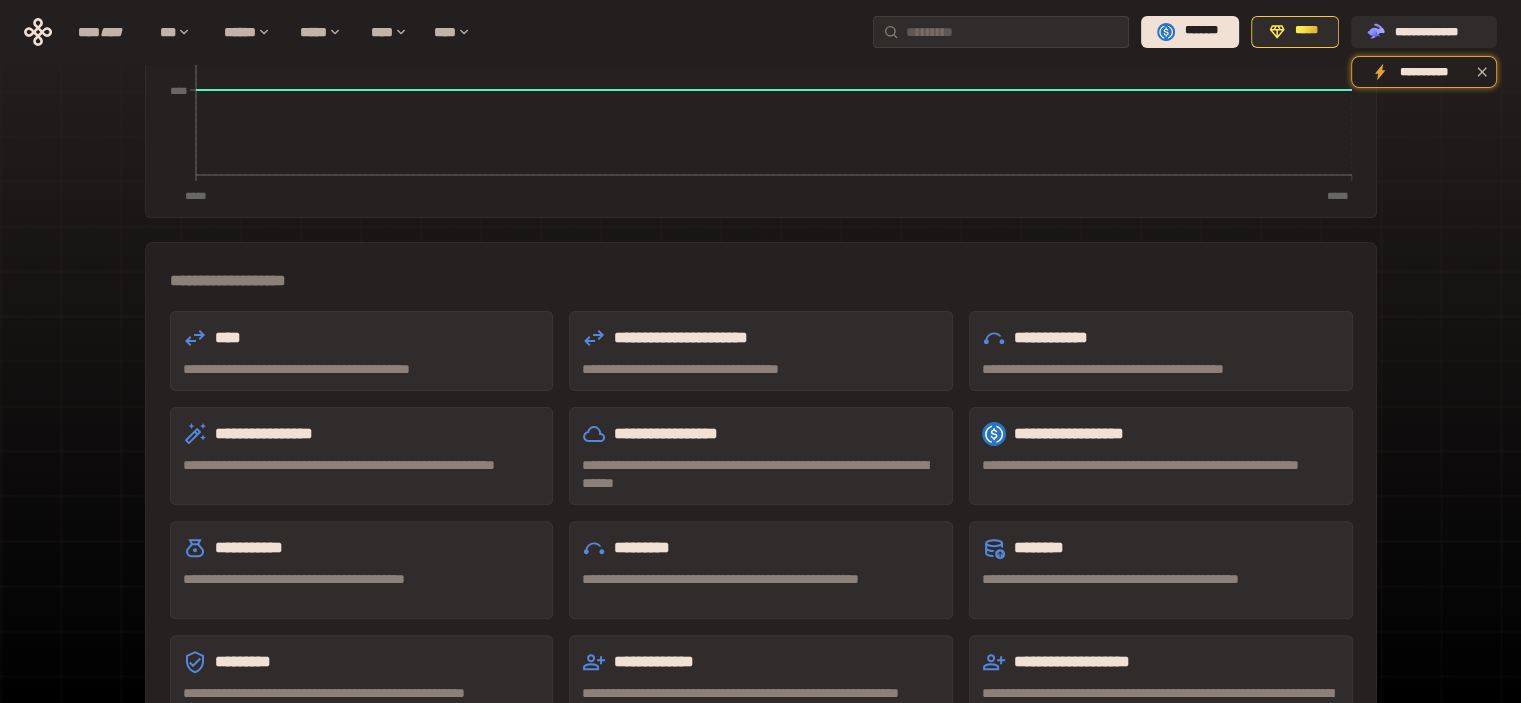 click on "**********" at bounding box center [1161, 434] 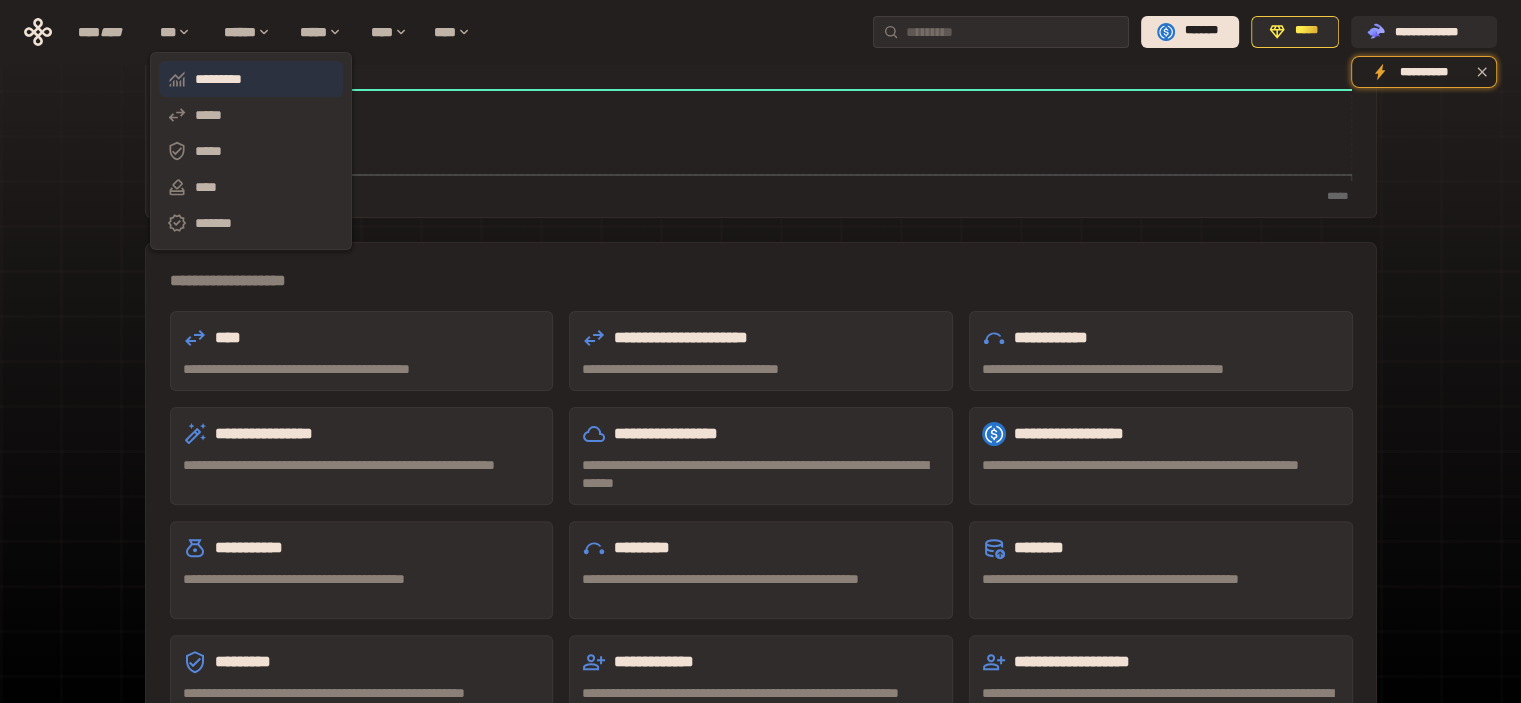 click on "*********" at bounding box center [251, 79] 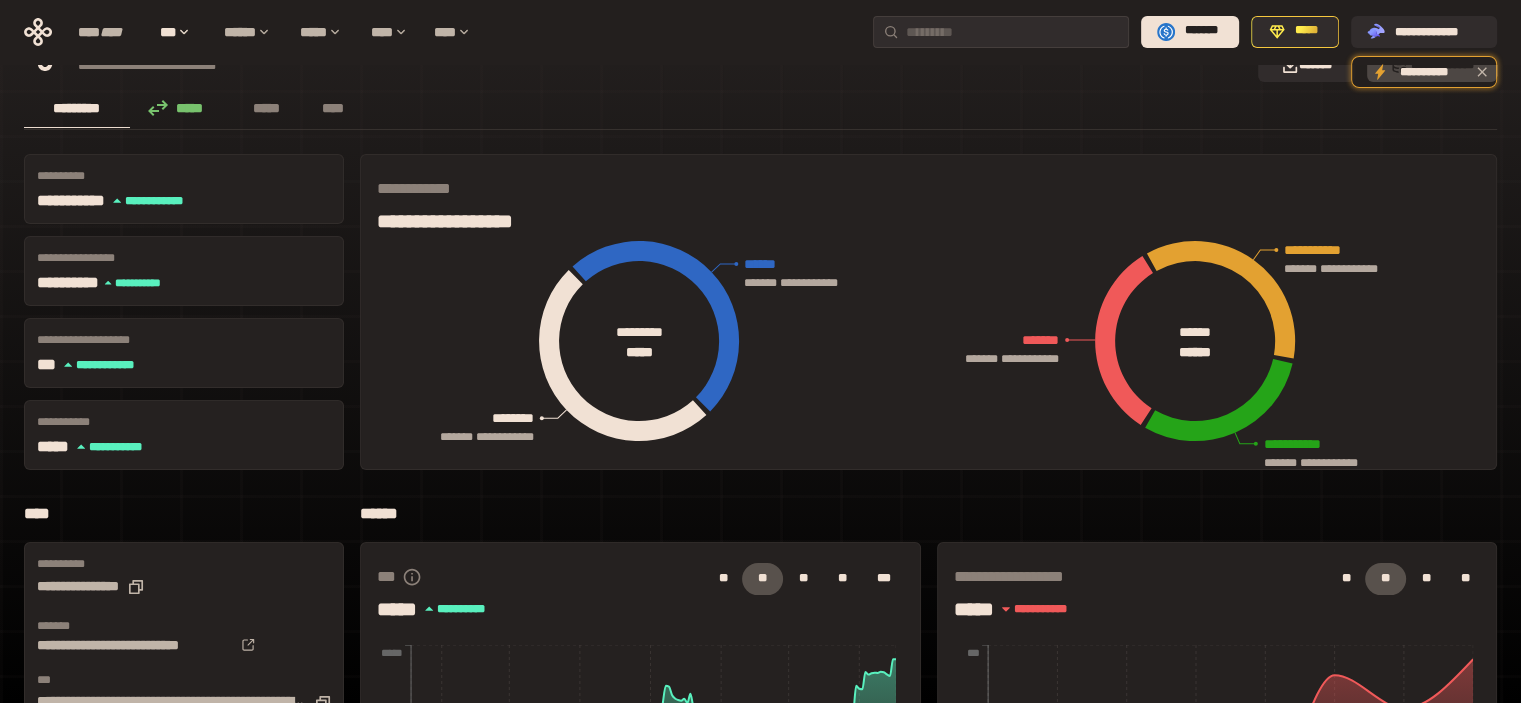 scroll, scrollTop: 0, scrollLeft: 0, axis: both 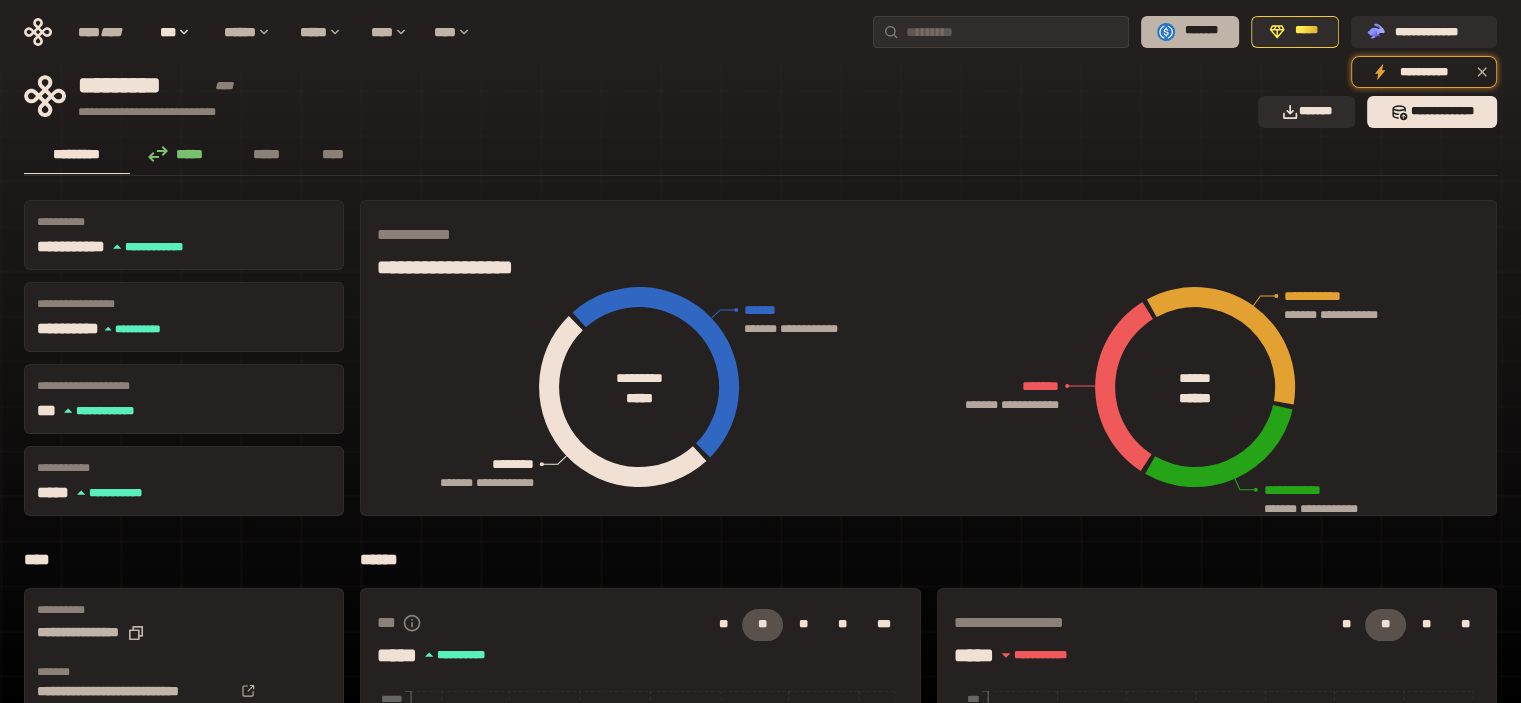 click on "*******" at bounding box center (1201, 31) 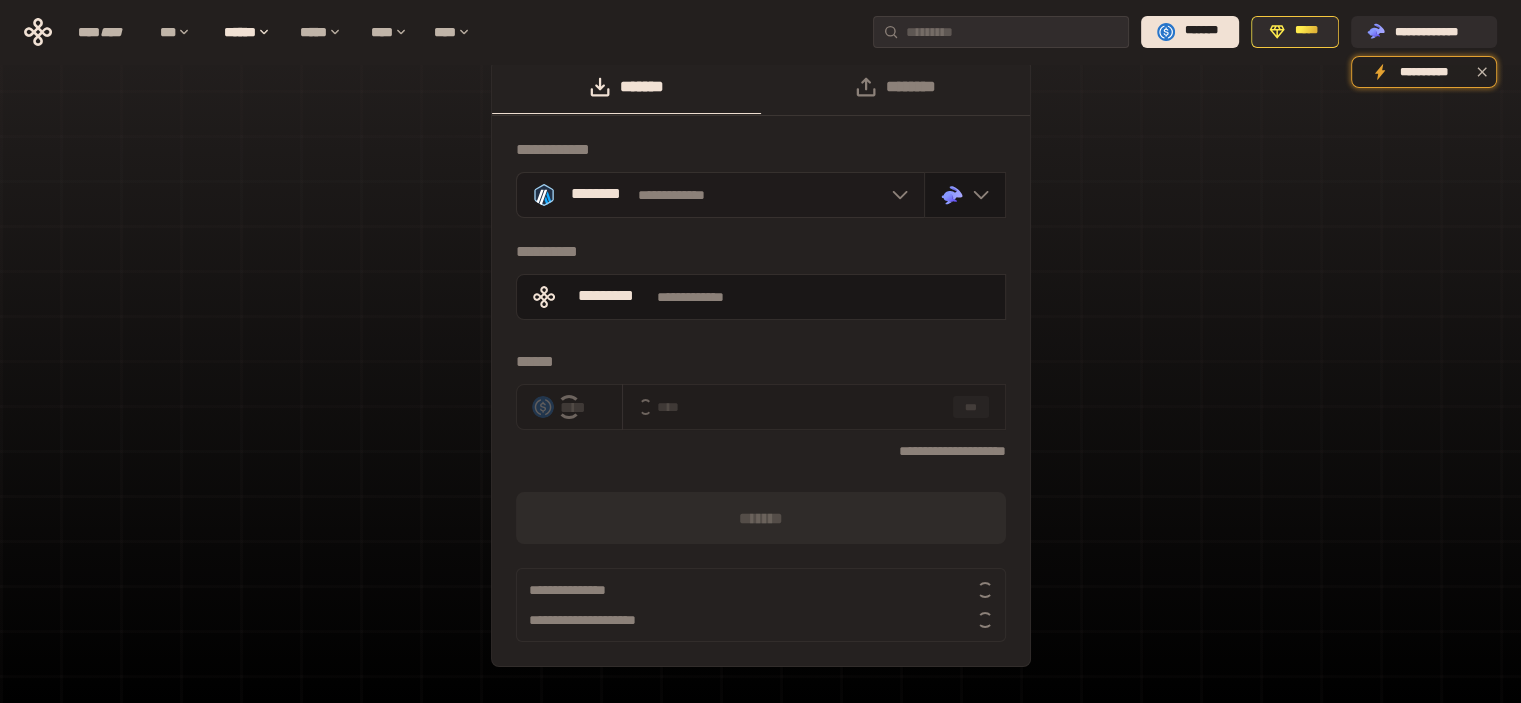 scroll, scrollTop: 0, scrollLeft: 0, axis: both 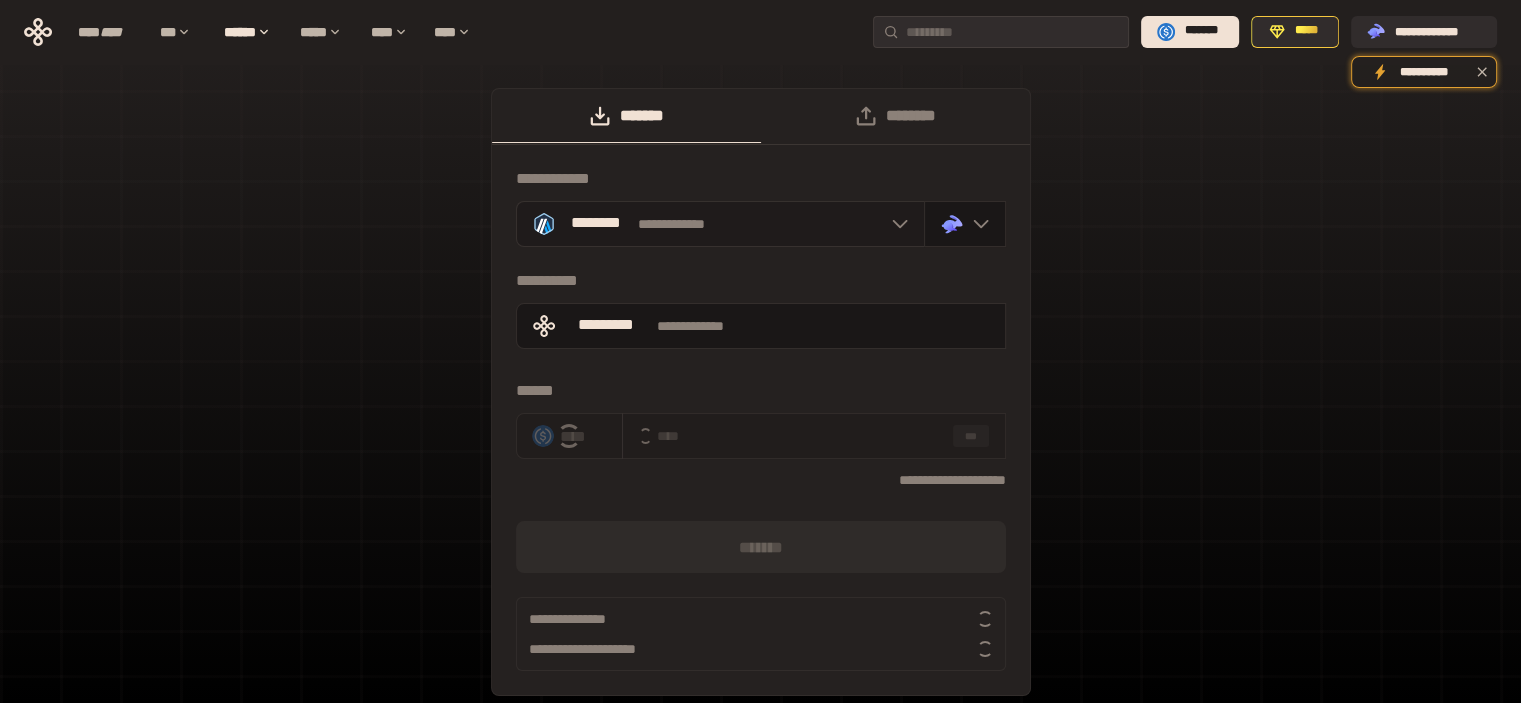 click at bounding box center (895, 224) 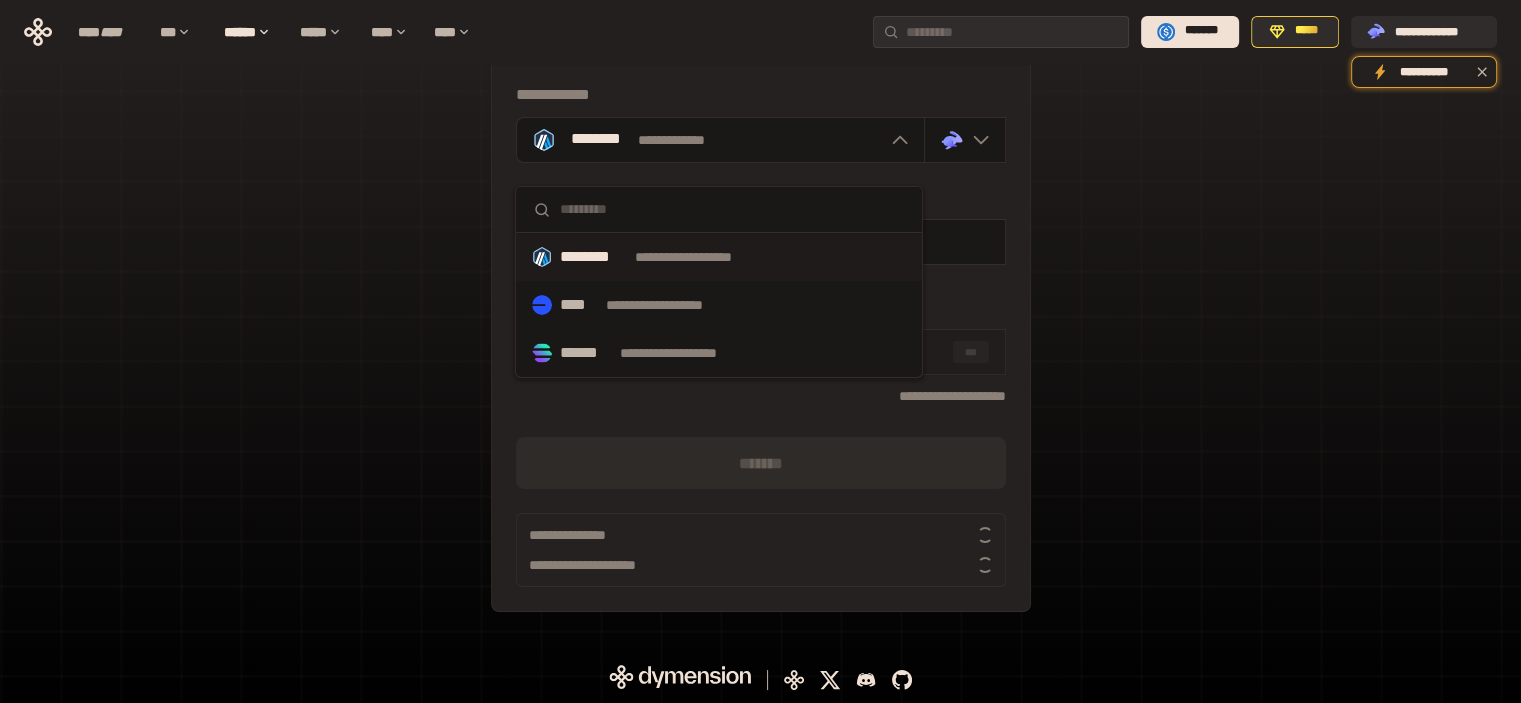 scroll, scrollTop: 0, scrollLeft: 0, axis: both 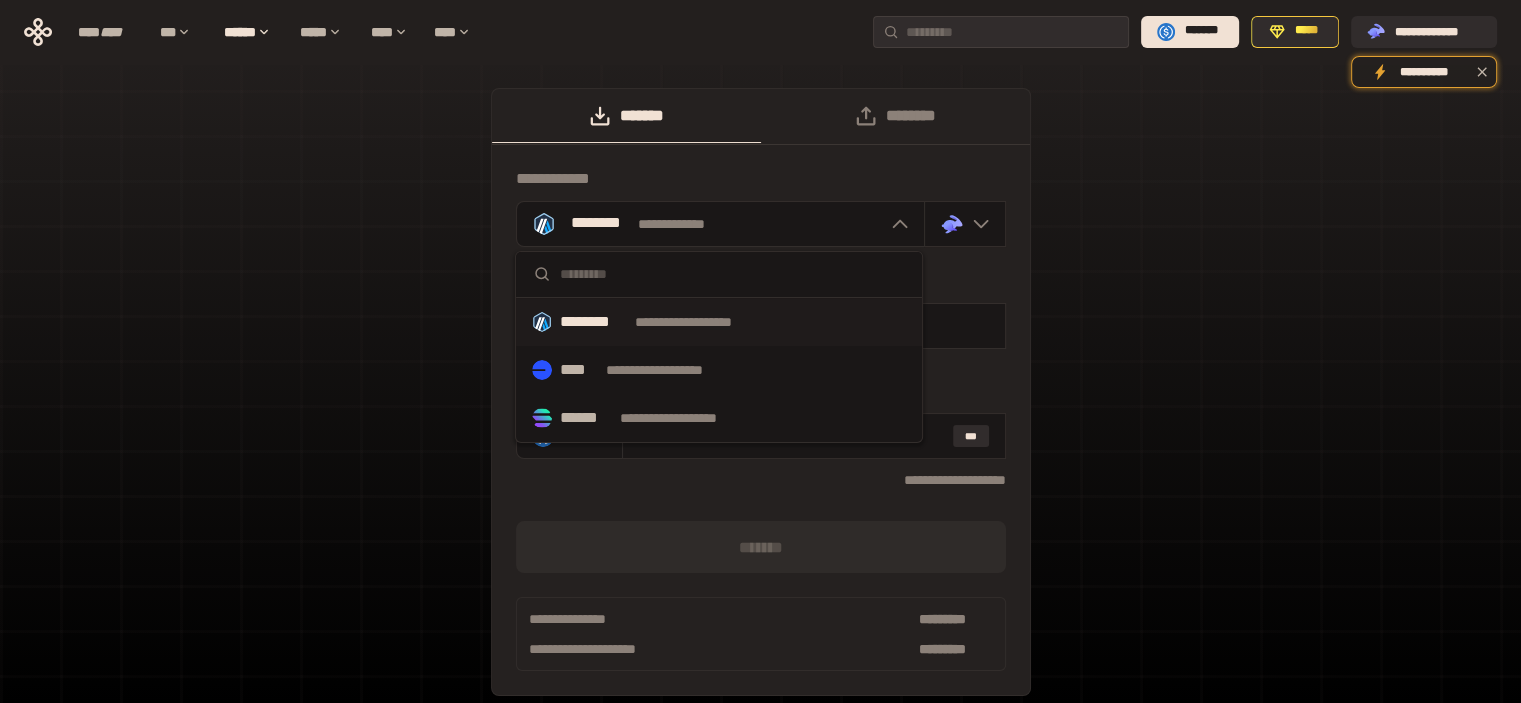 click on "**********" at bounding box center (760, 402) 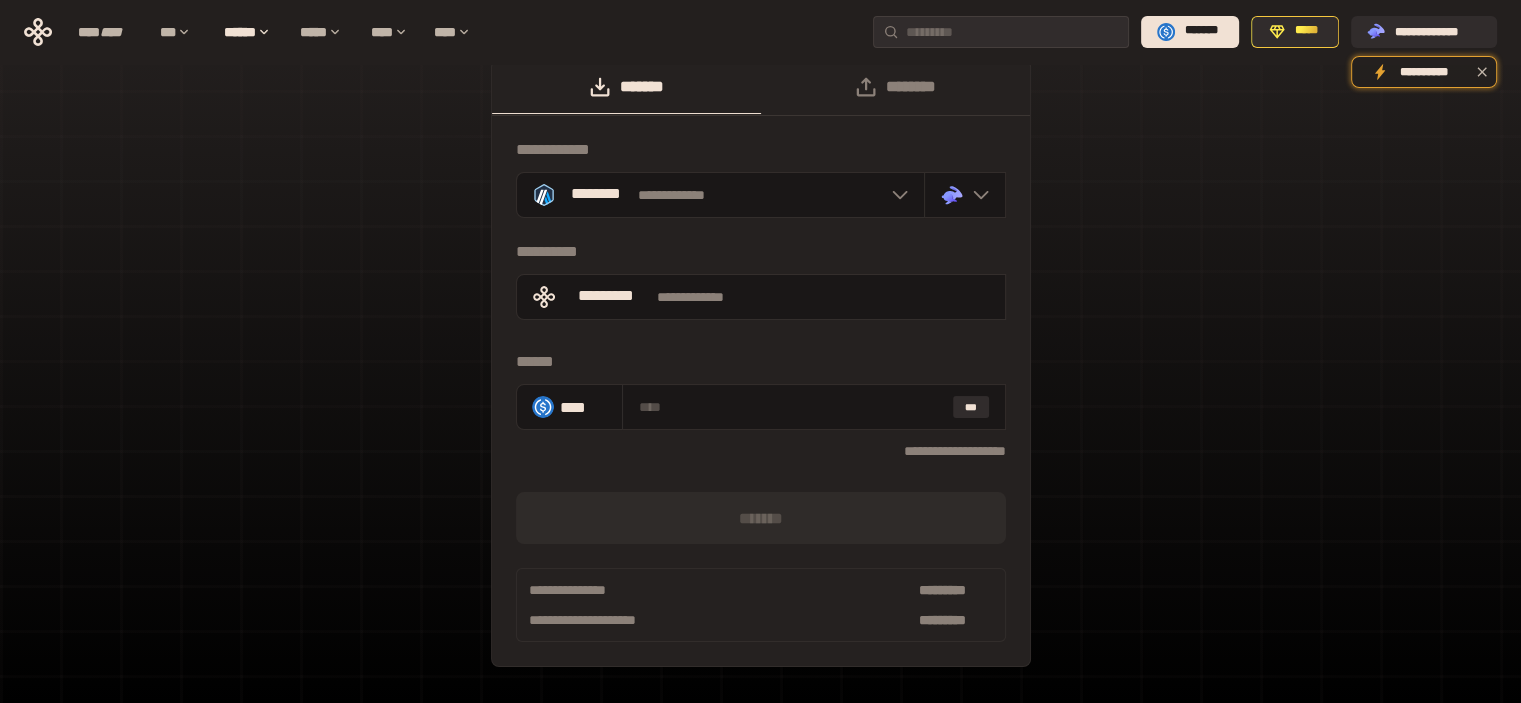 scroll, scrollTop: 0, scrollLeft: 0, axis: both 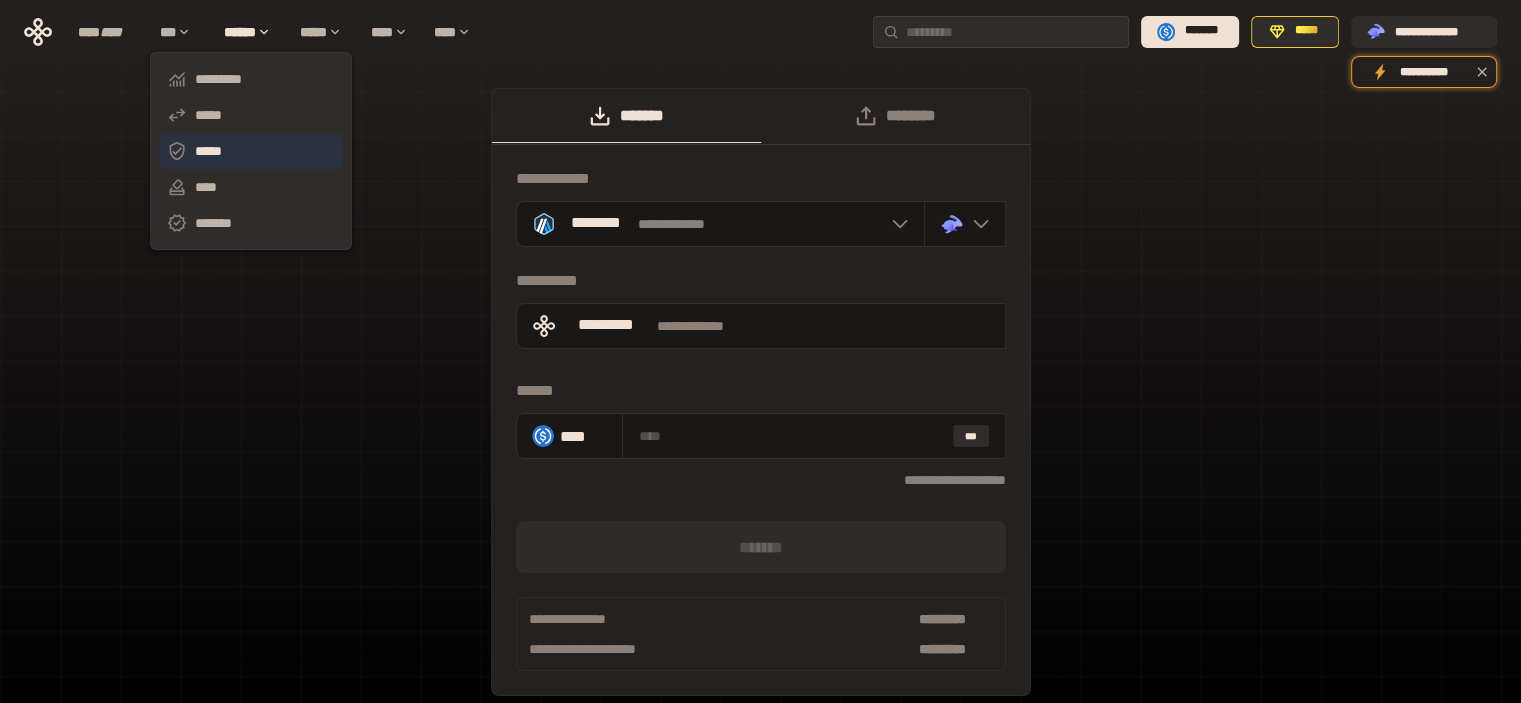 click on "*****" at bounding box center [251, 151] 